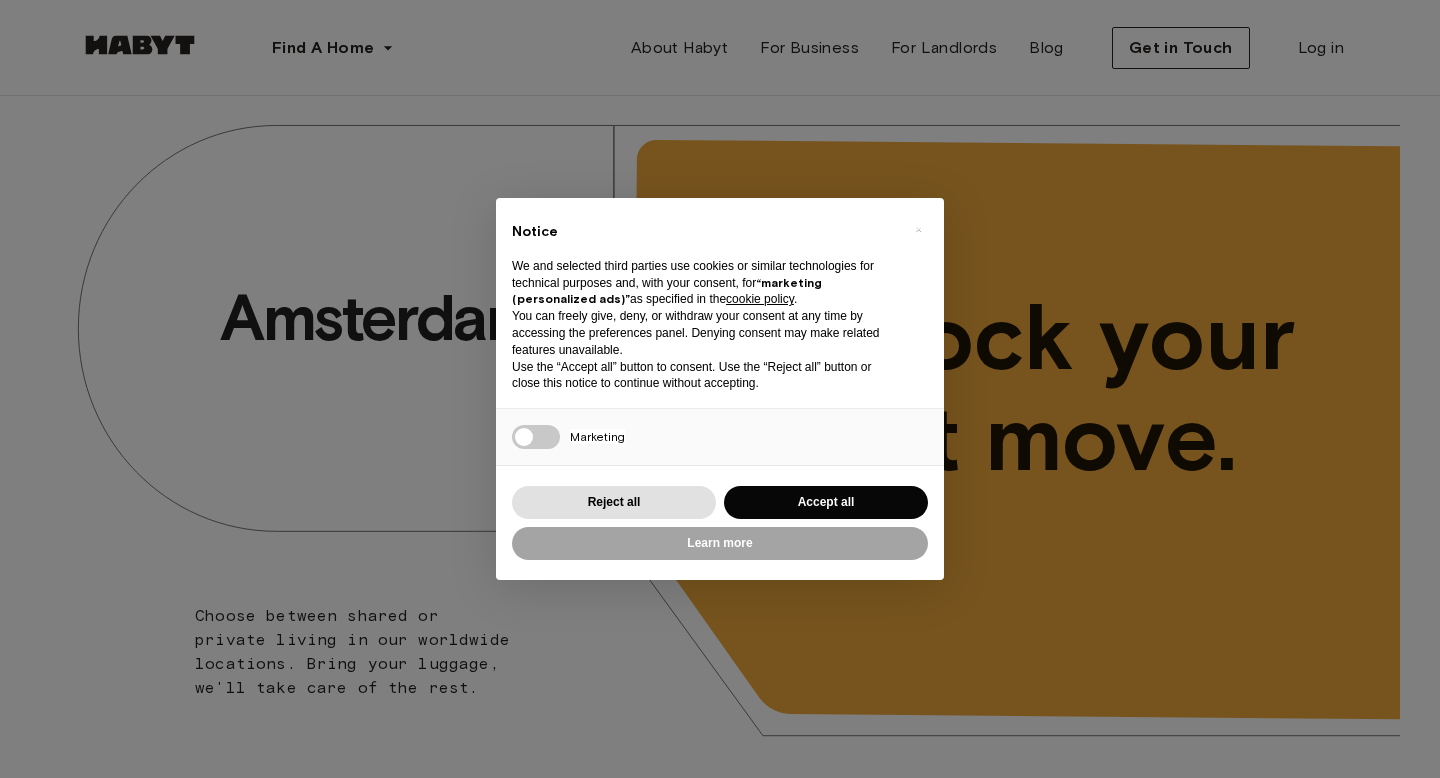 scroll, scrollTop: 0, scrollLeft: 0, axis: both 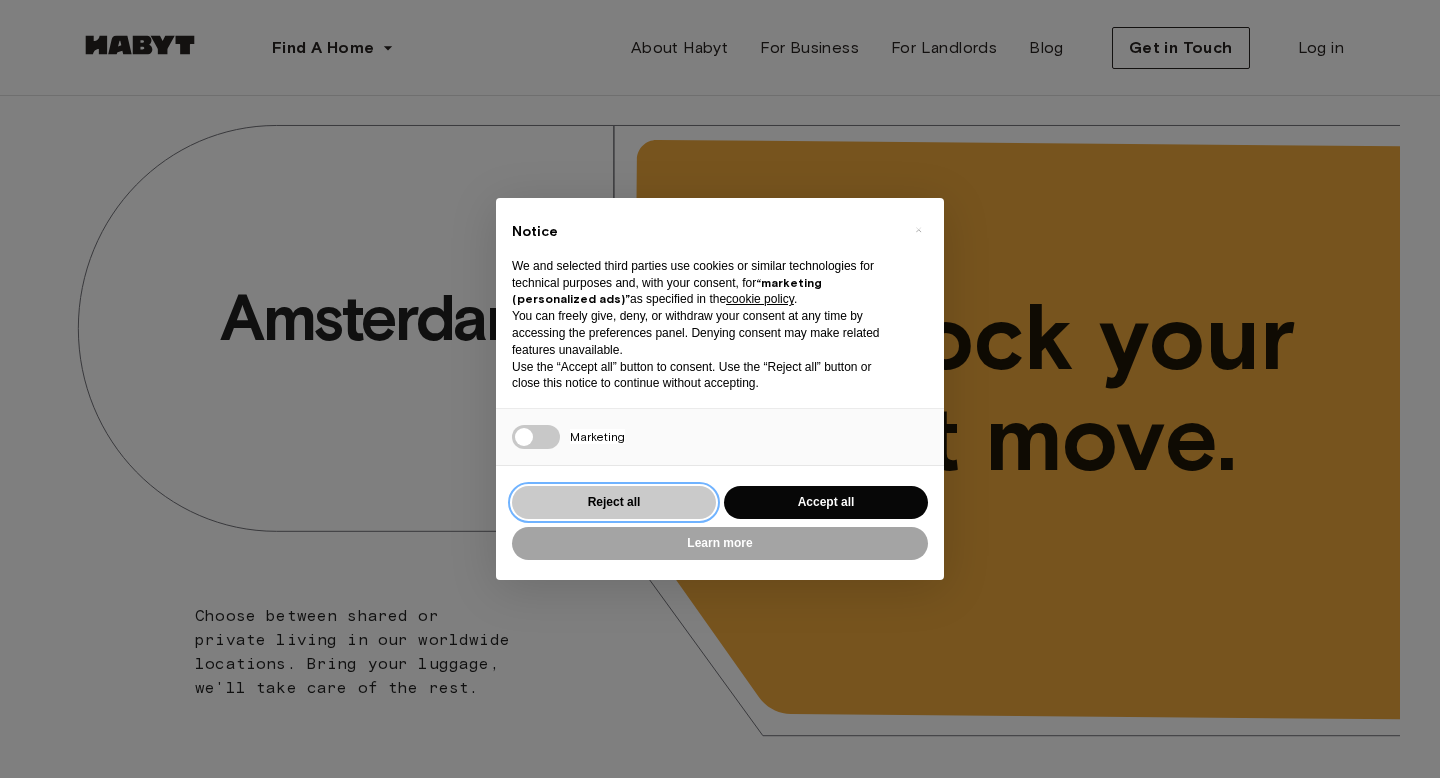 click on "Reject all" at bounding box center (614, 502) 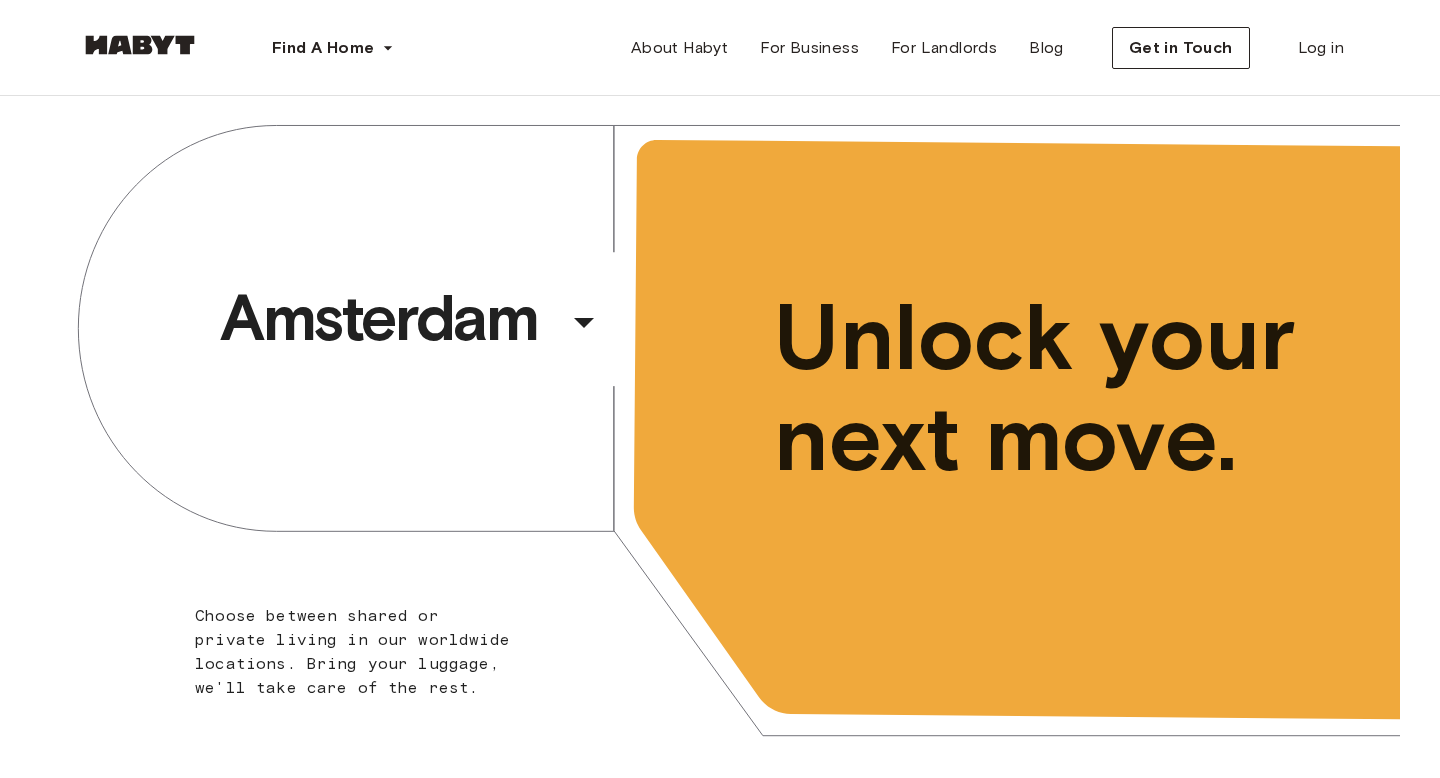 scroll, scrollTop: 0, scrollLeft: 0, axis: both 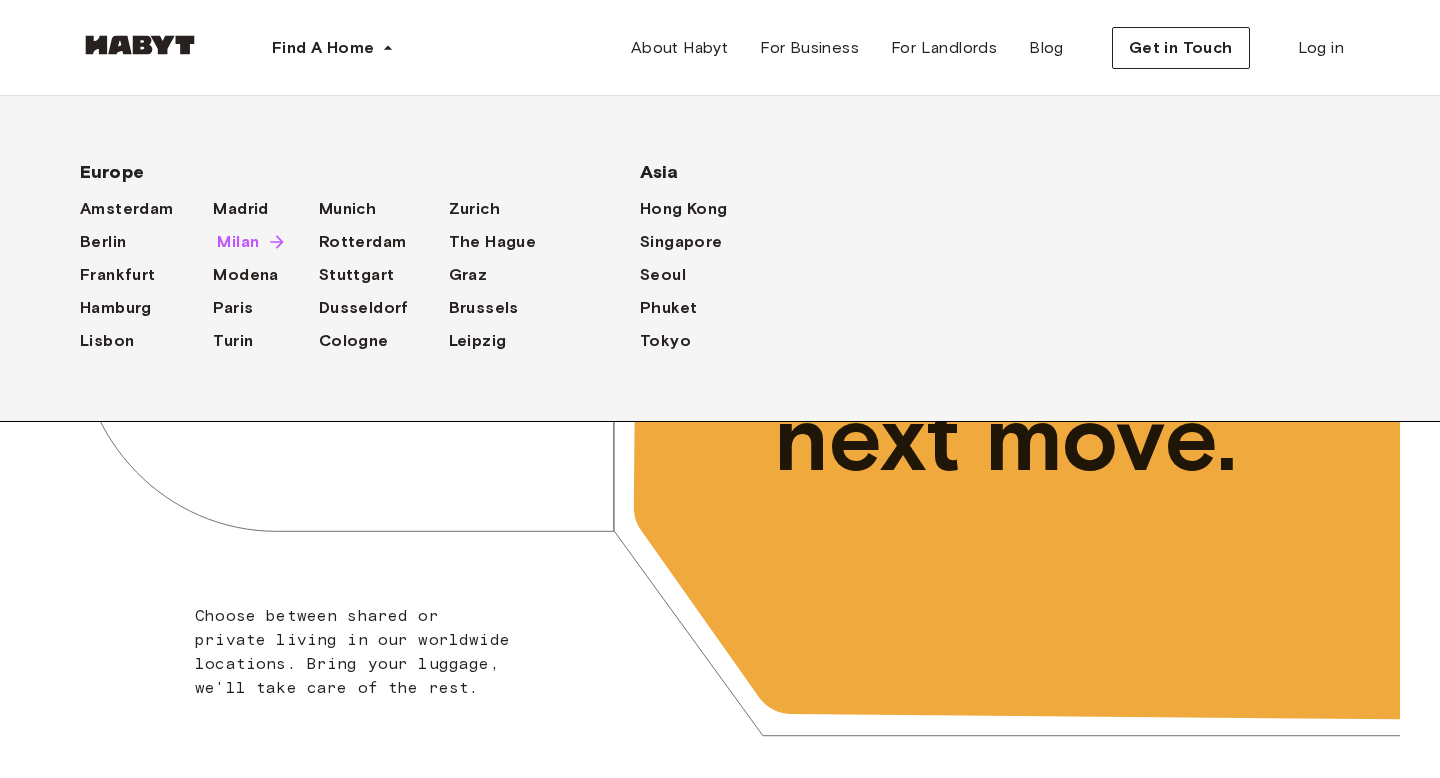 click on "Milan" at bounding box center [238, 242] 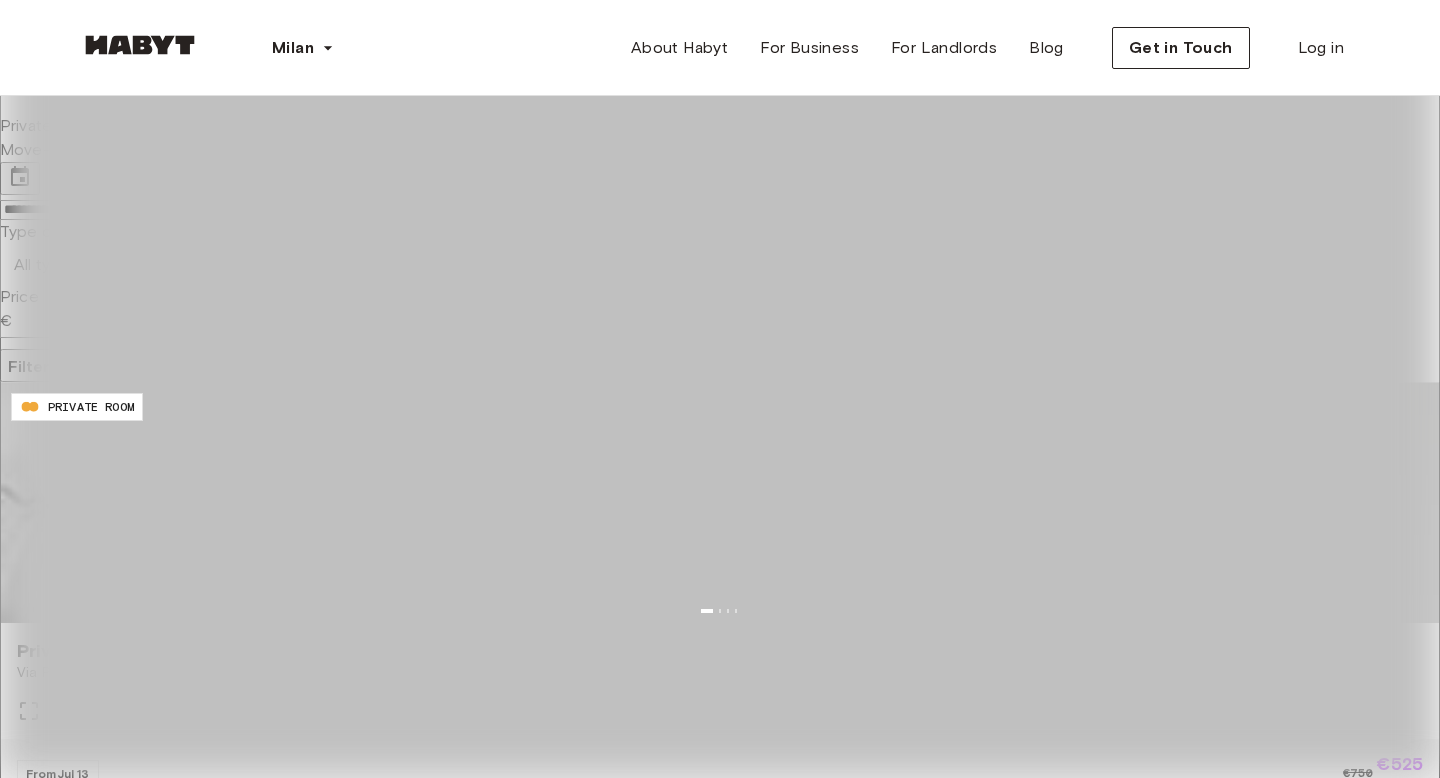 scroll, scrollTop: 2, scrollLeft: 0, axis: vertical 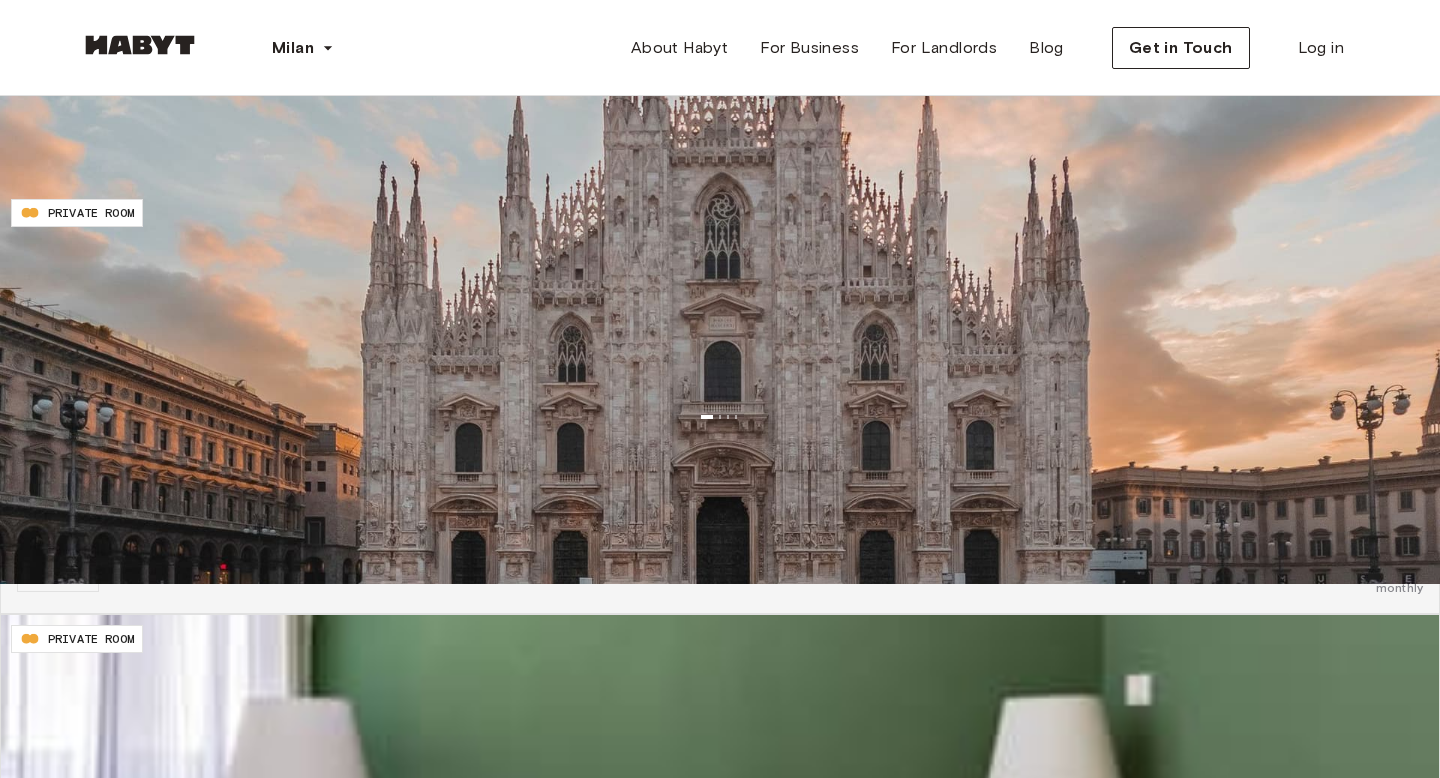 click at bounding box center [720, 8129] 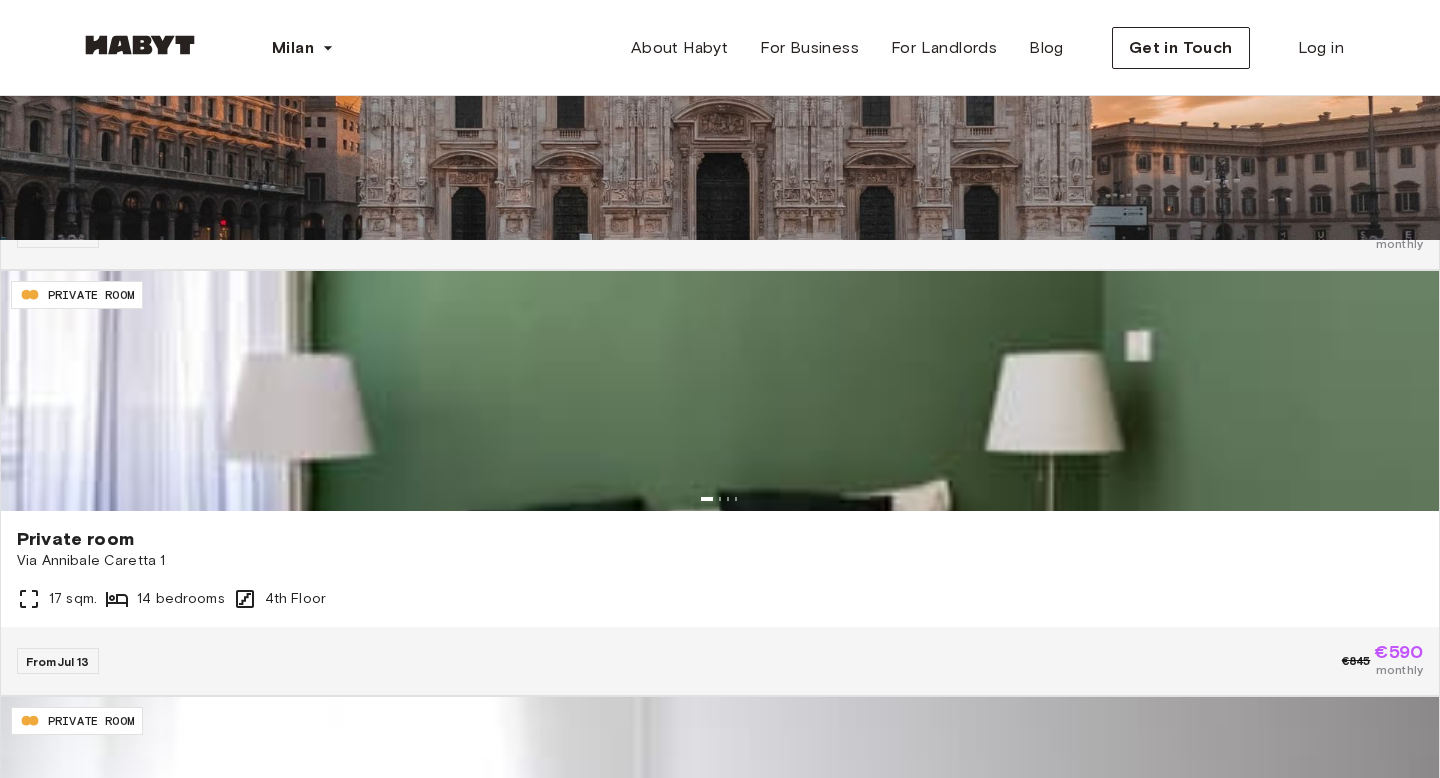 scroll, scrollTop: 533, scrollLeft: 0, axis: vertical 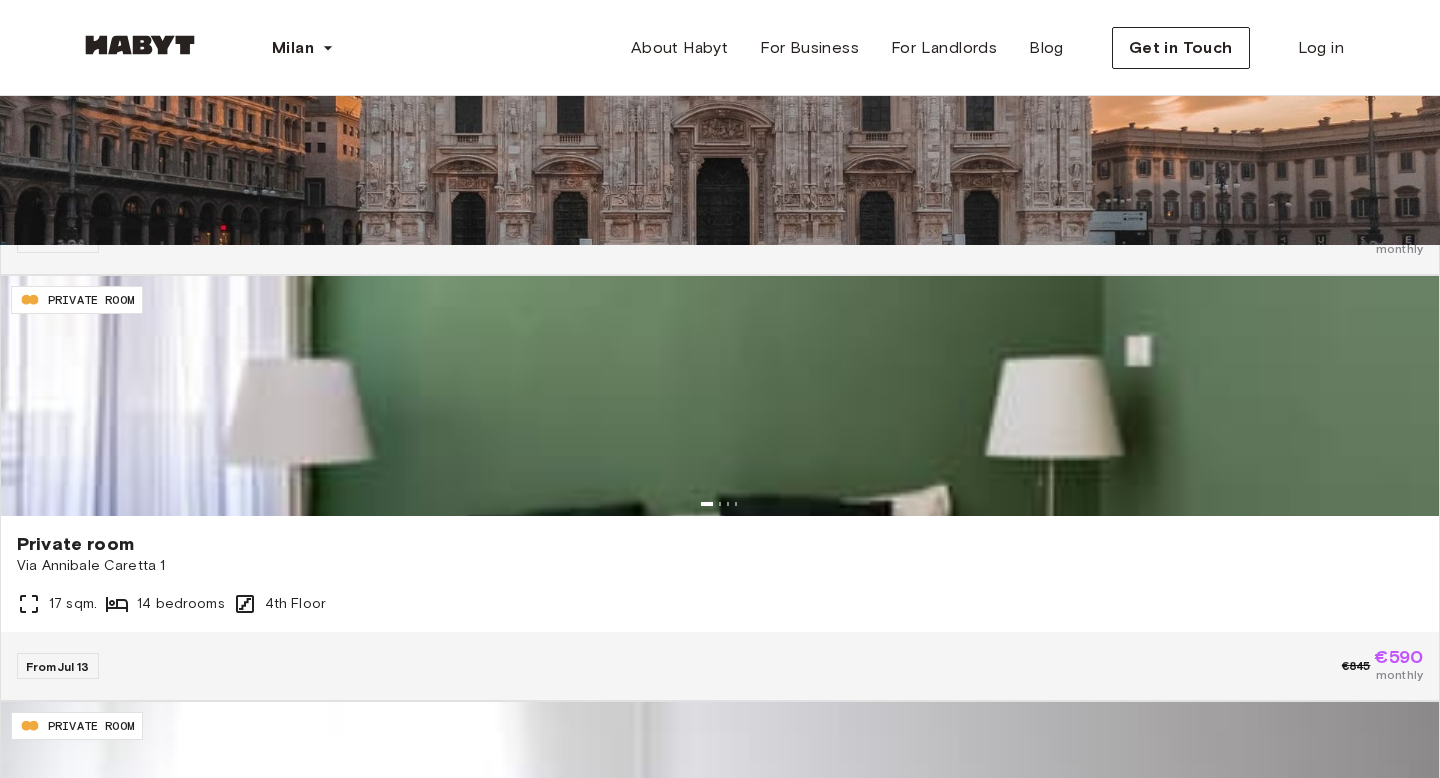 click on "See More" at bounding box center (56, 8390) 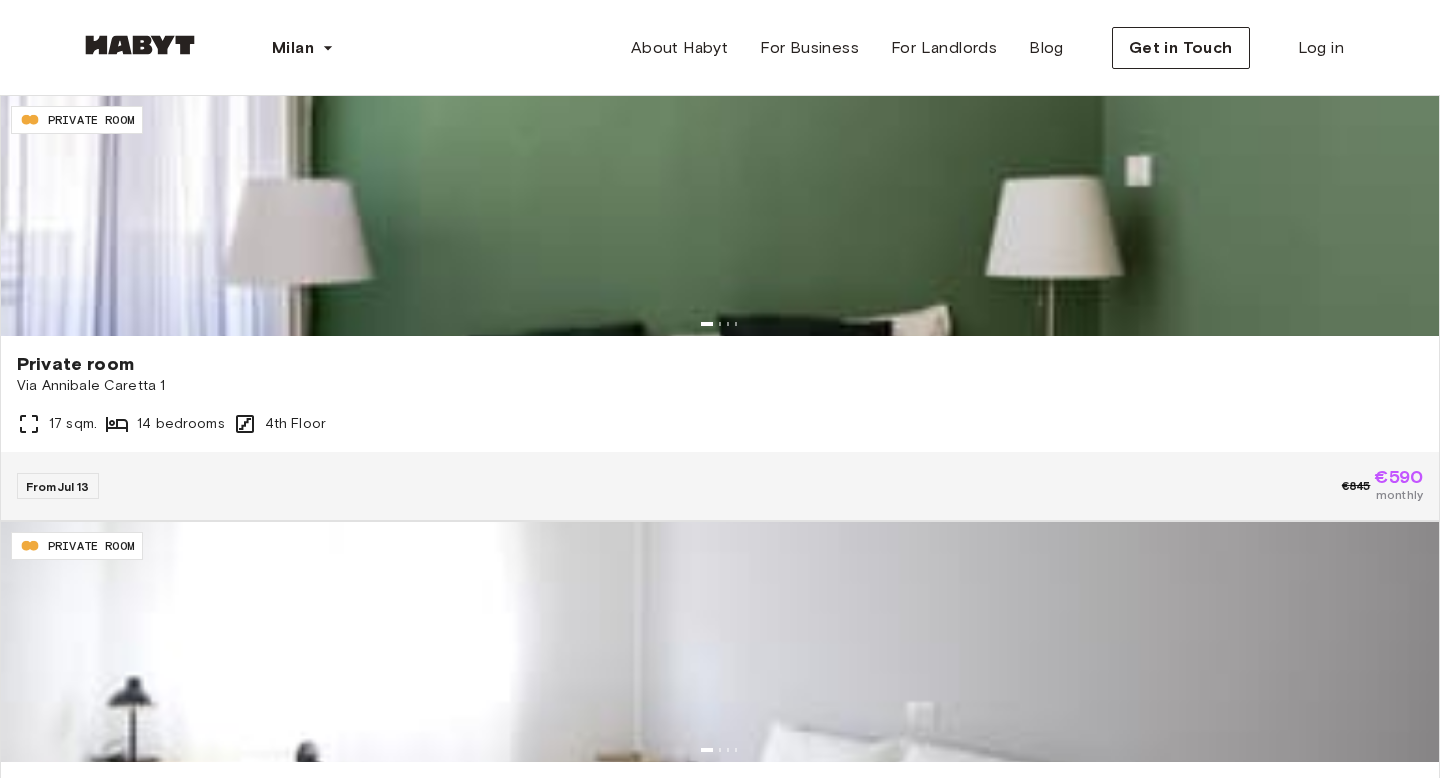 scroll, scrollTop: 712, scrollLeft: 0, axis: vertical 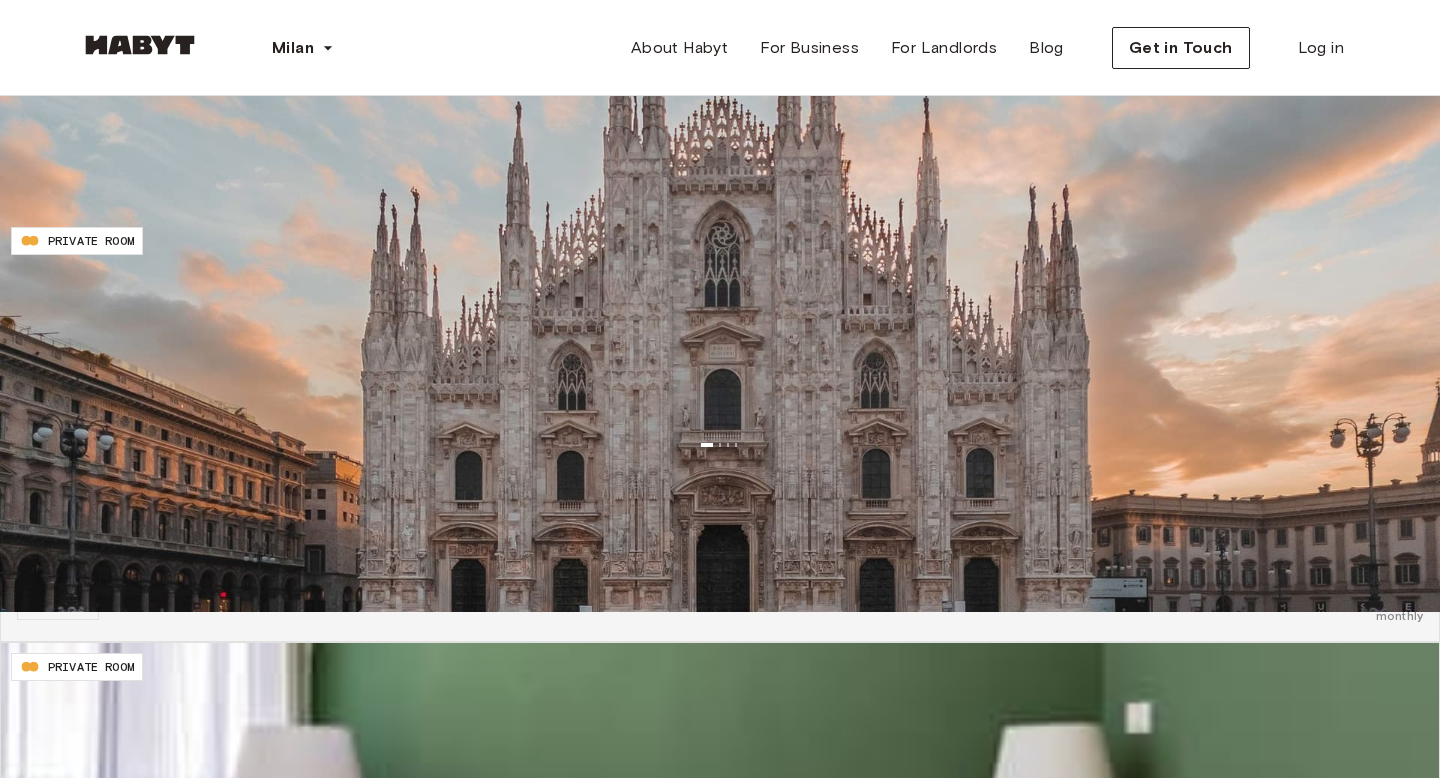 click 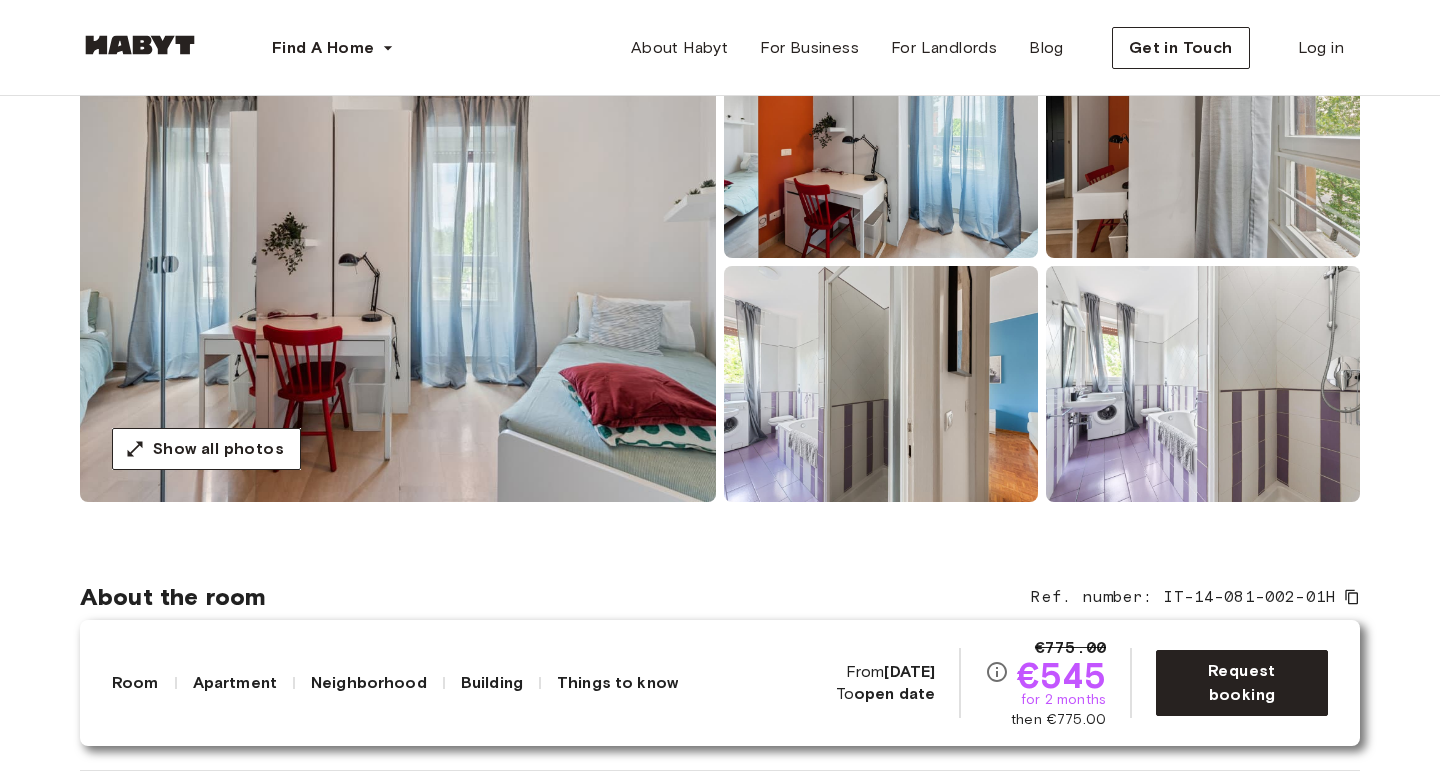 scroll, scrollTop: 195, scrollLeft: 0, axis: vertical 